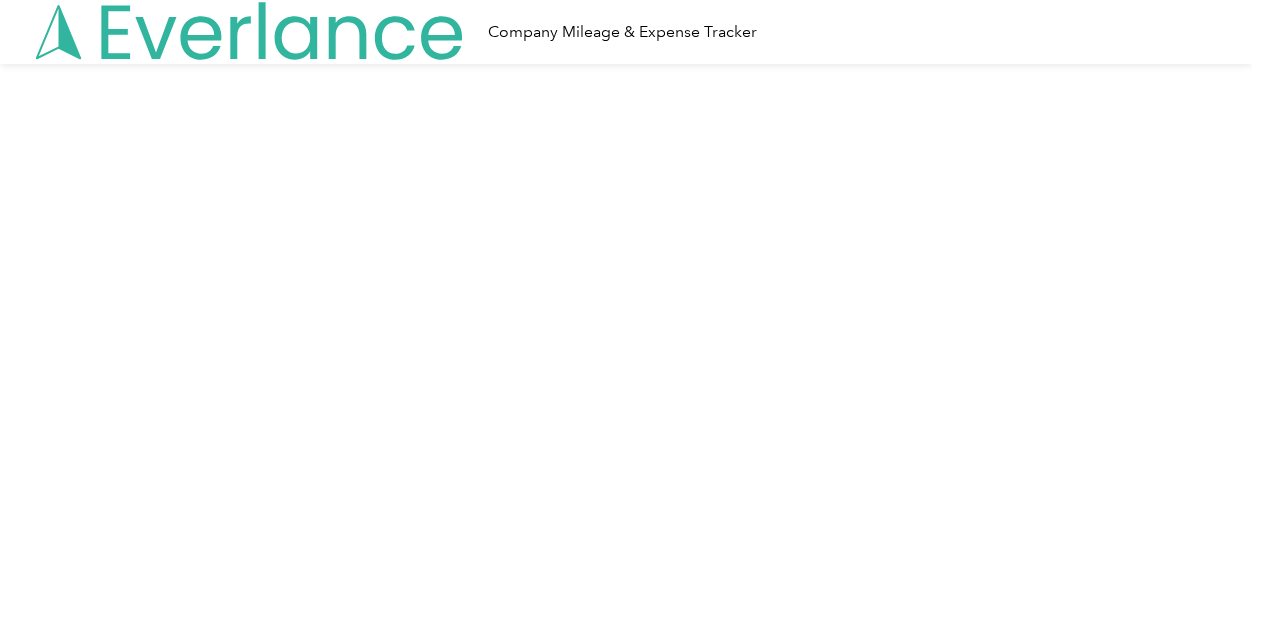 scroll, scrollTop: 0, scrollLeft: 0, axis: both 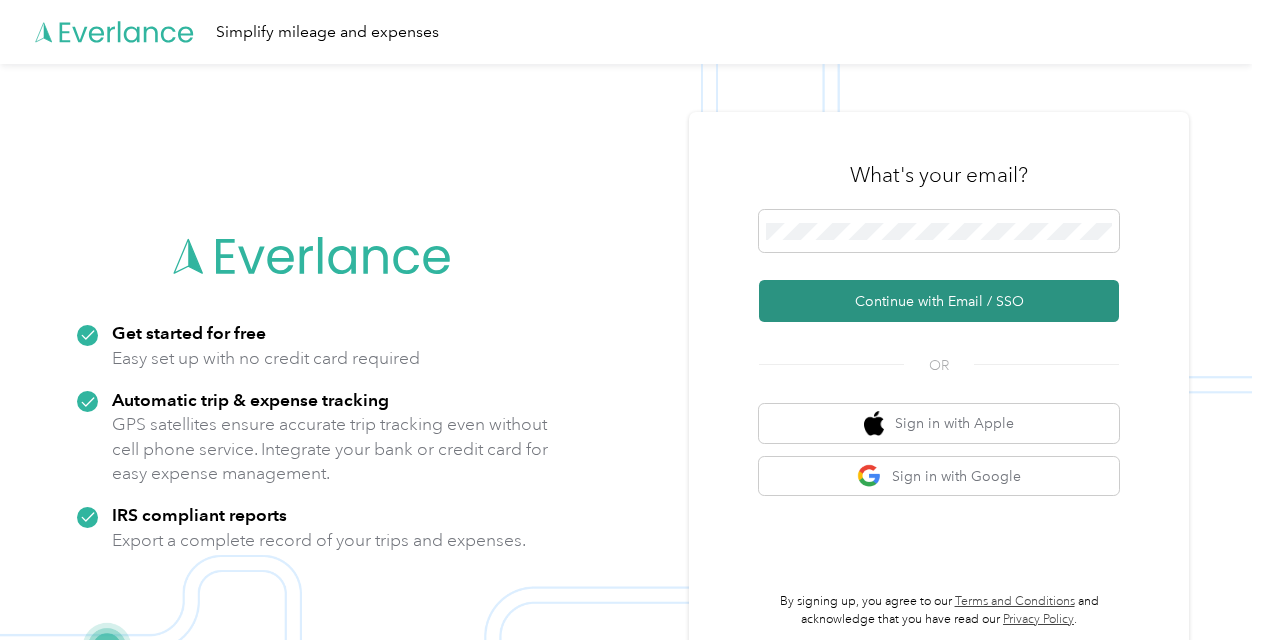 click on "Continue with Email / SSO" at bounding box center (939, 301) 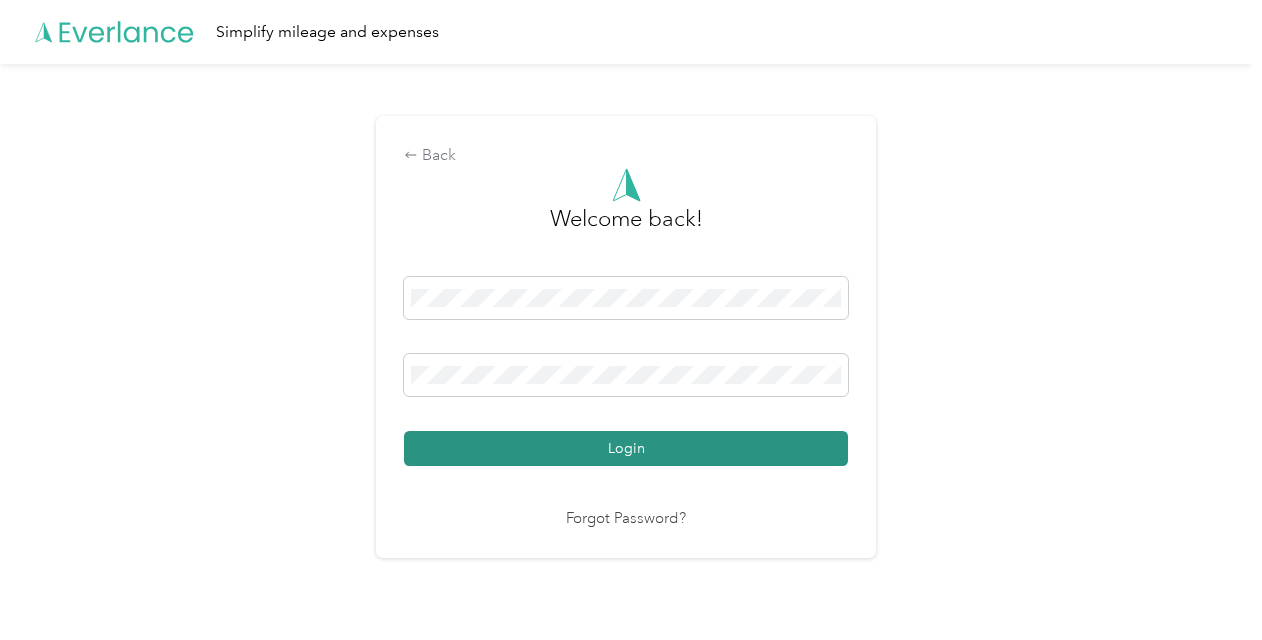 click on "Login" at bounding box center (626, 448) 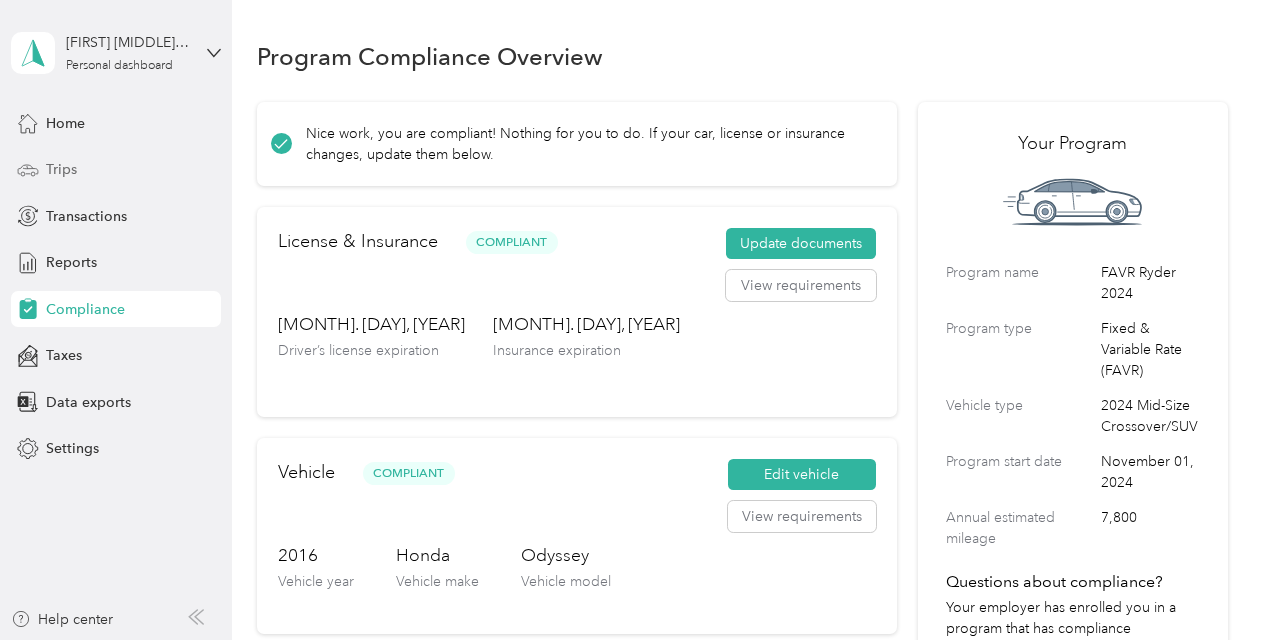 click on "Trips" at bounding box center [61, 169] 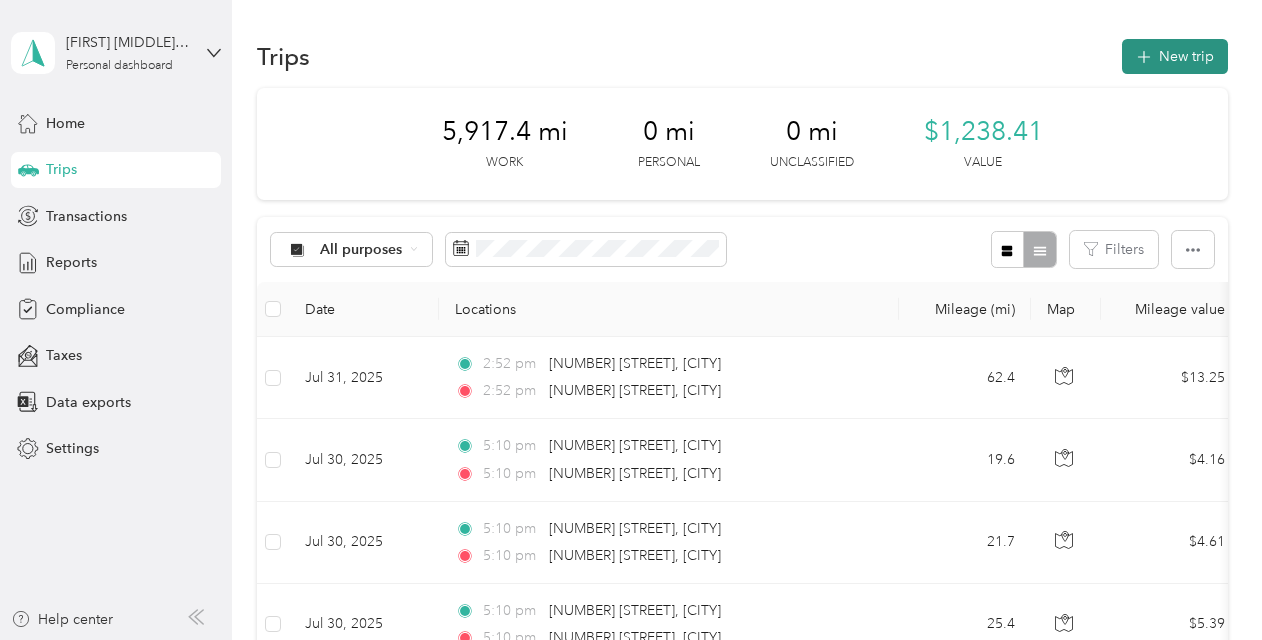click on "New trip" at bounding box center [1175, 56] 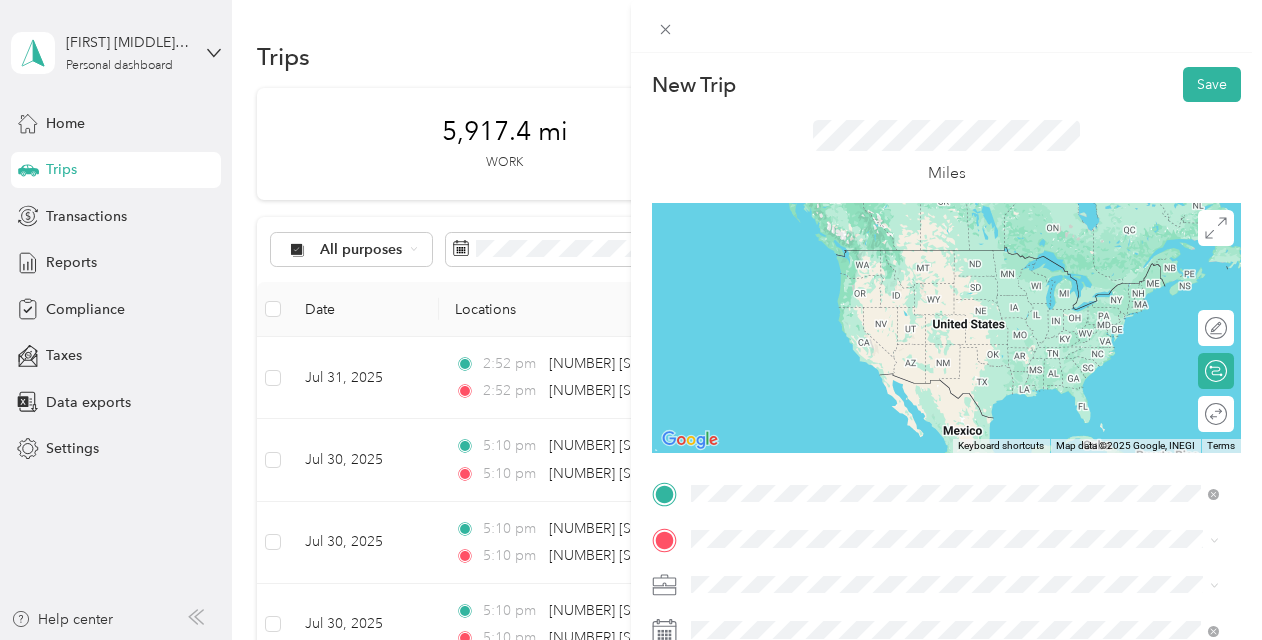click on "[NUMBER] [STREET]
[CITY], [STATE] [POSTAL_CODE], [COUNTRY]" at bounding box center [873, 335] 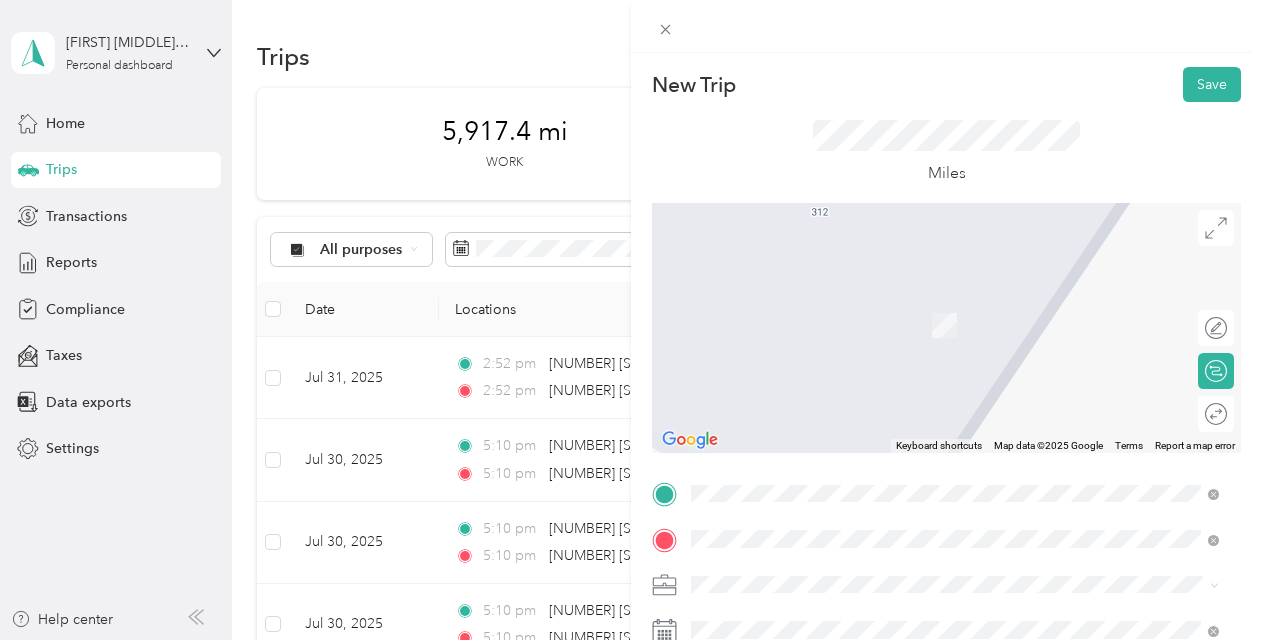 click on "[NUMBER] [STREET]
[CITY], [STATE] [POSTAL_CODE], [COUNTRY]" at bounding box center [873, 304] 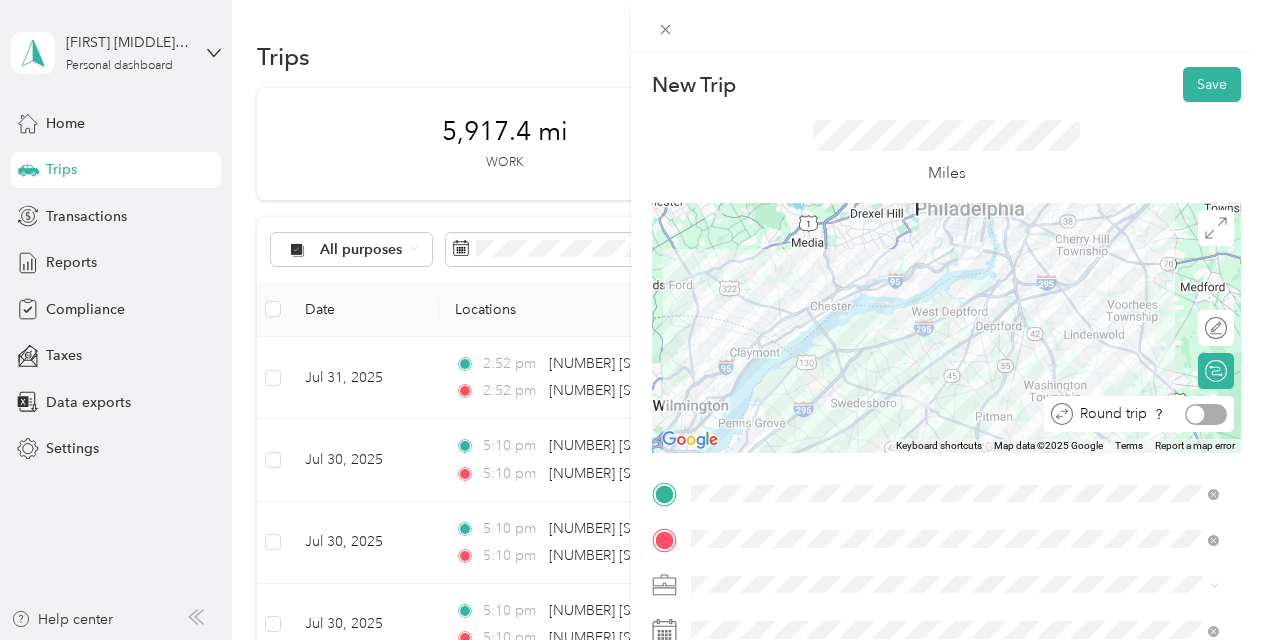 click at bounding box center (1206, 414) 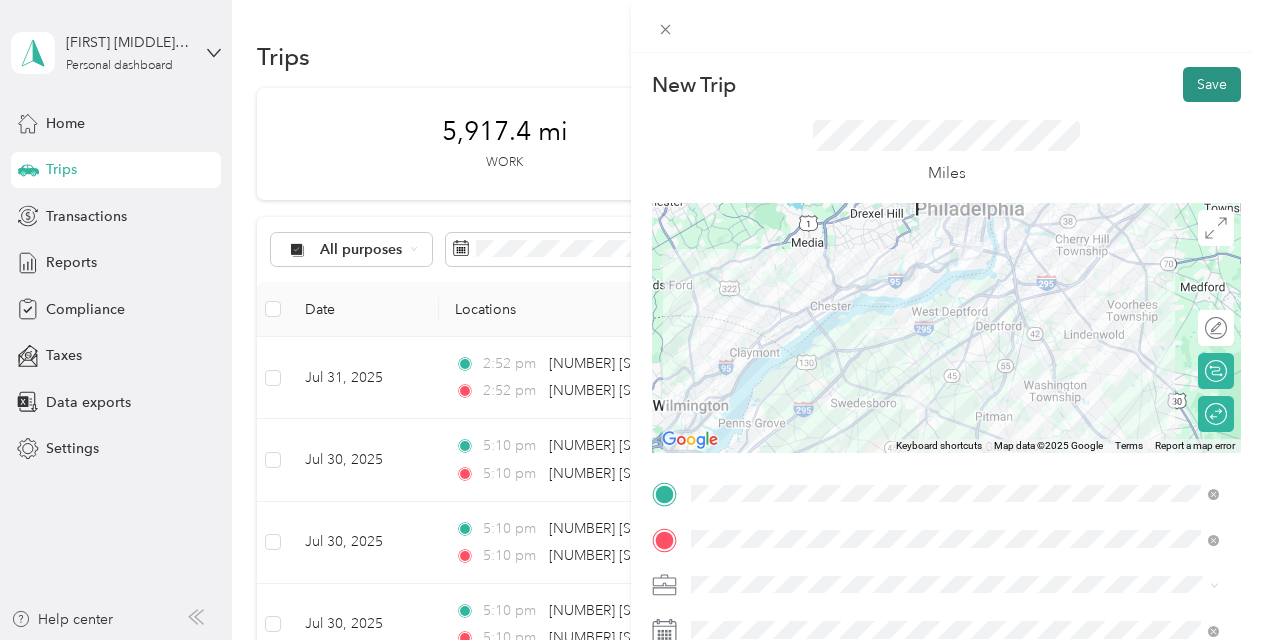 click on "Save" at bounding box center (1212, 84) 